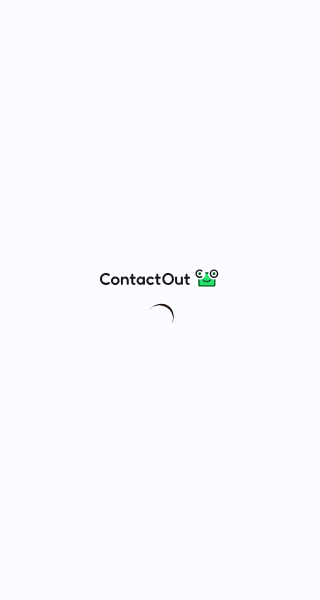 scroll, scrollTop: 0, scrollLeft: 0, axis: both 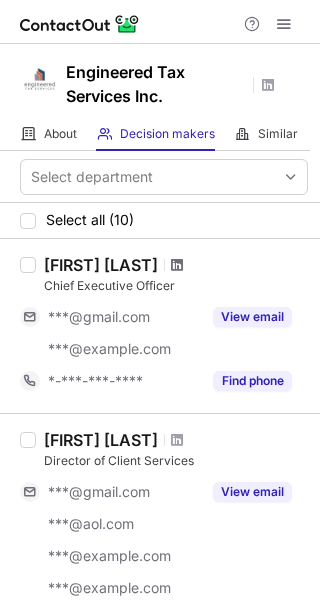 click at bounding box center [177, 265] 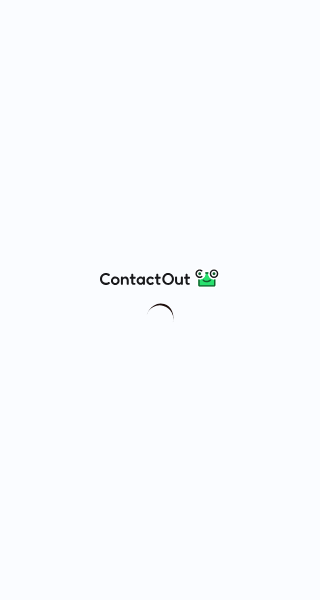 scroll, scrollTop: 0, scrollLeft: 0, axis: both 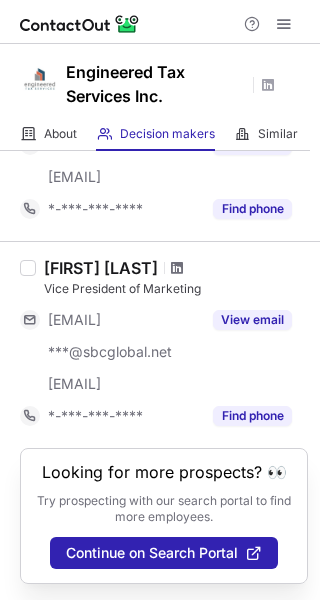 click at bounding box center [177, 268] 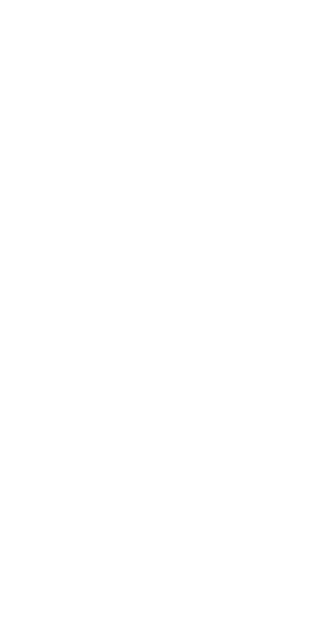 scroll, scrollTop: 0, scrollLeft: 0, axis: both 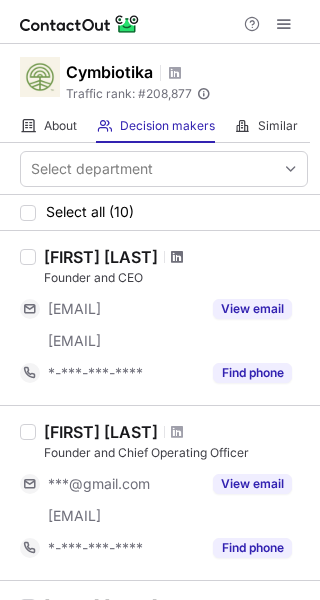 click at bounding box center (177, 257) 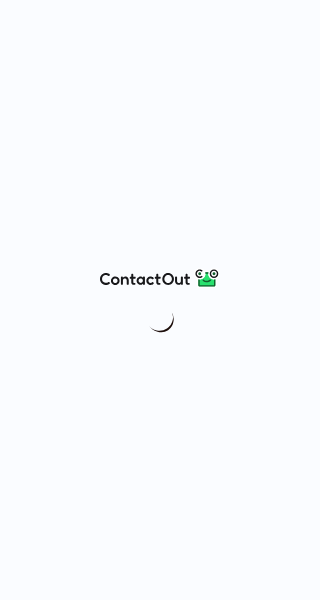 scroll, scrollTop: 0, scrollLeft: 0, axis: both 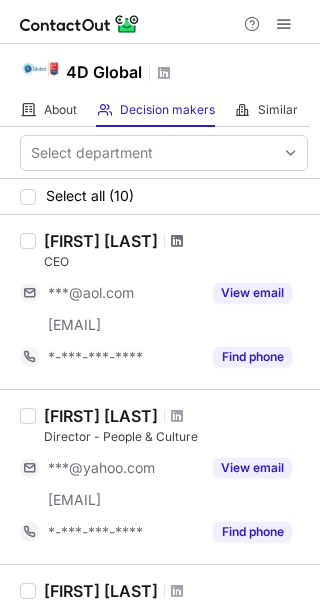 click at bounding box center (177, 241) 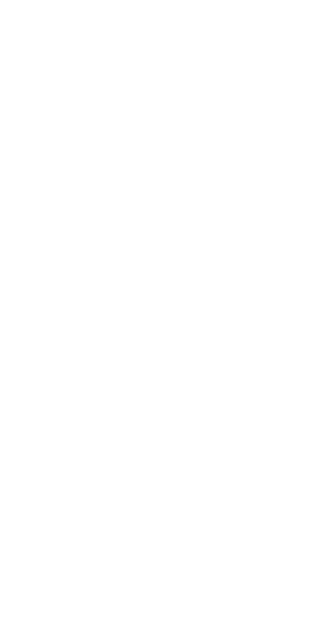 scroll, scrollTop: 0, scrollLeft: 0, axis: both 